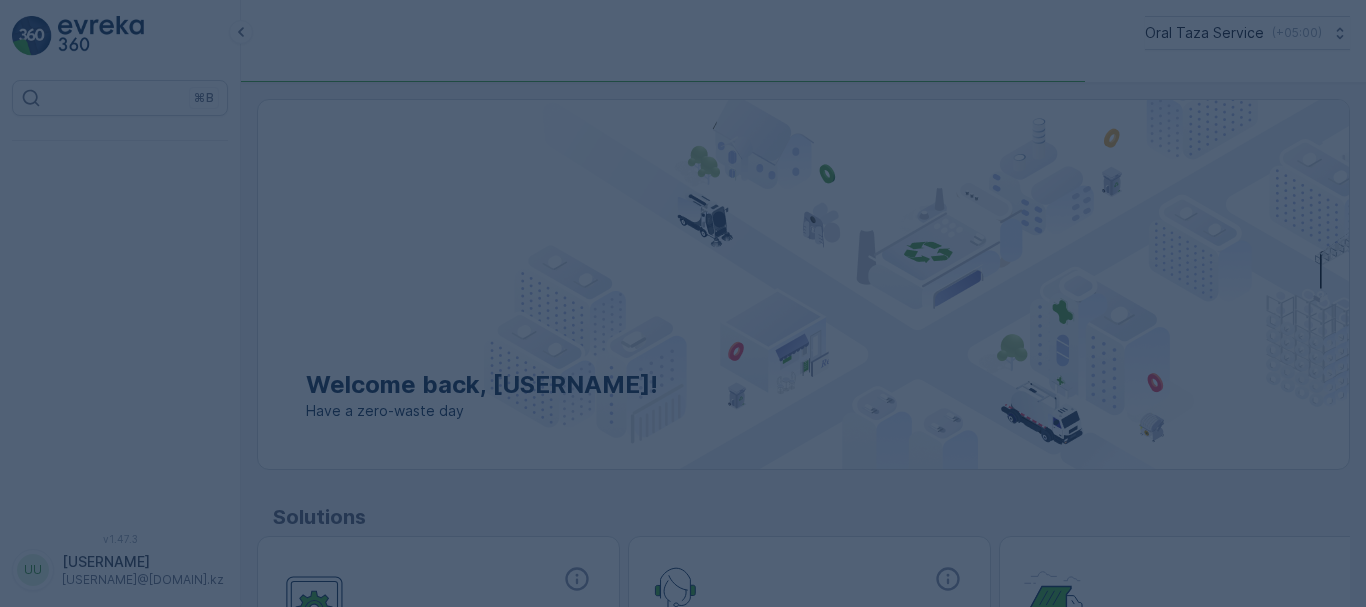 scroll, scrollTop: 0, scrollLeft: 0, axis: both 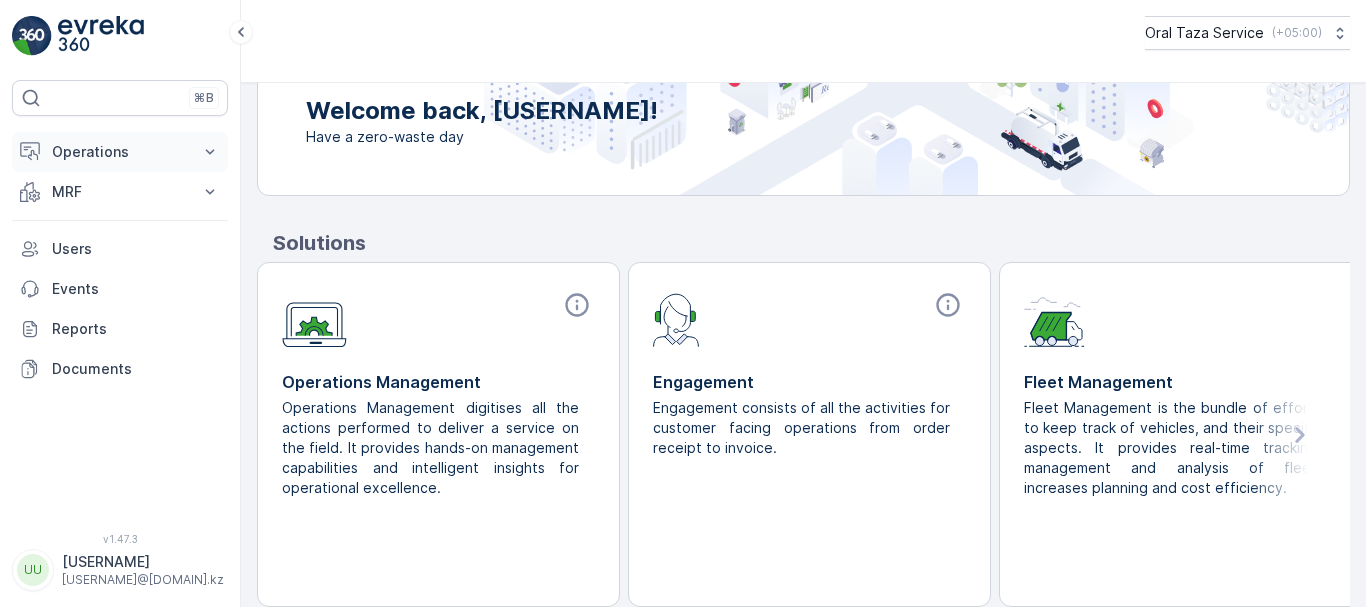 click 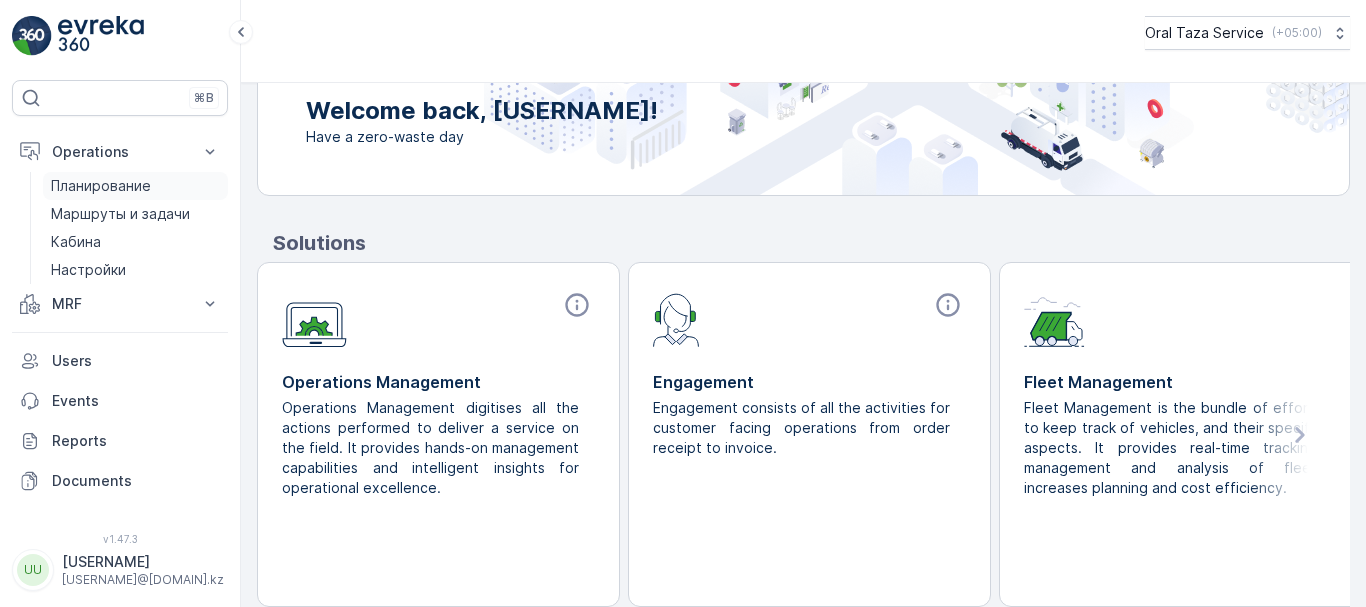 click on "Планирование" at bounding box center (101, 186) 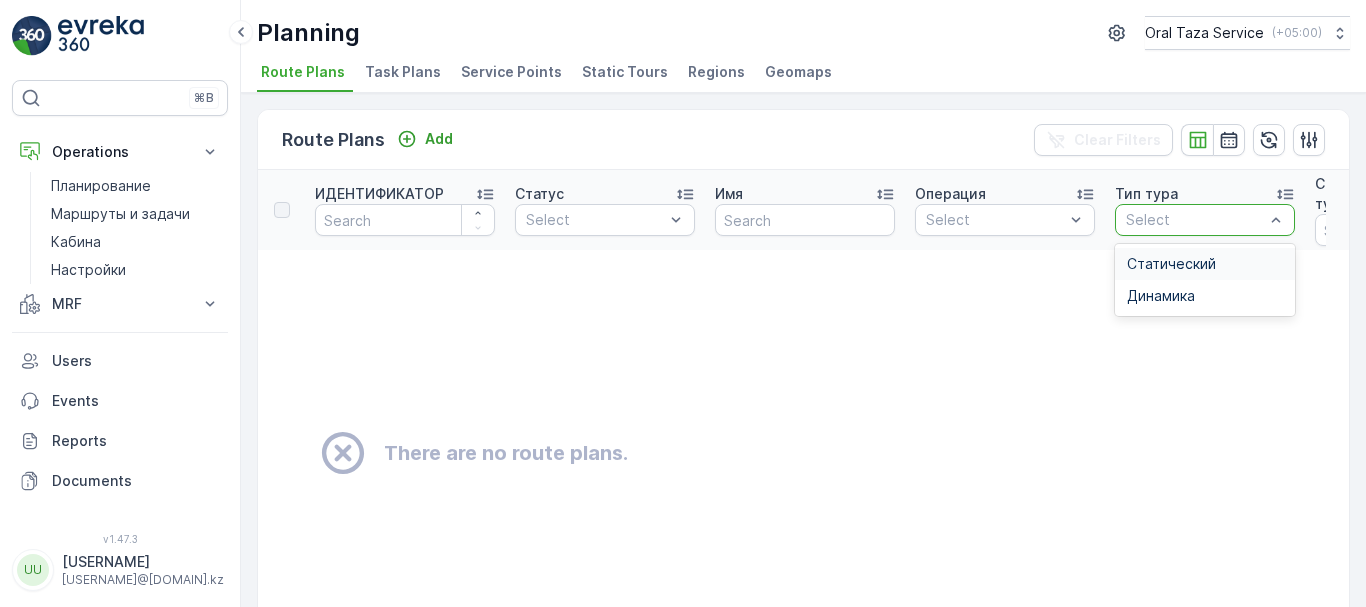 click on "There are no route plans." at bounding box center [881, 453] 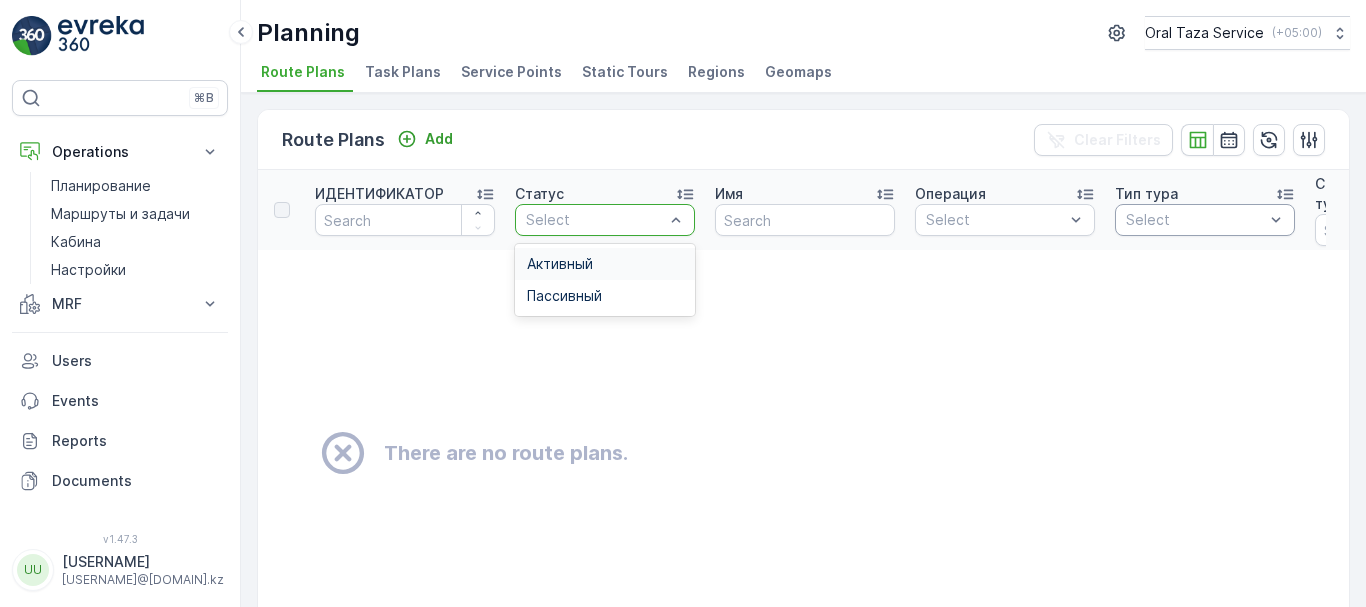 click on "There are no route plans." at bounding box center (881, 453) 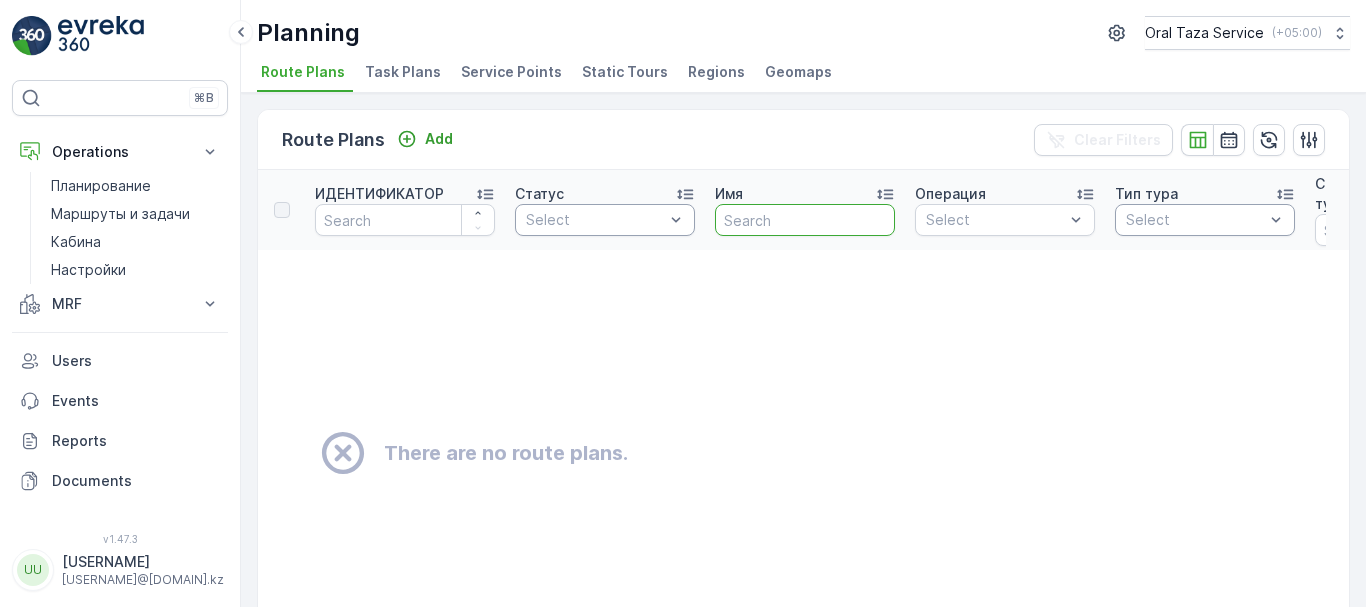 click at bounding box center (805, 220) 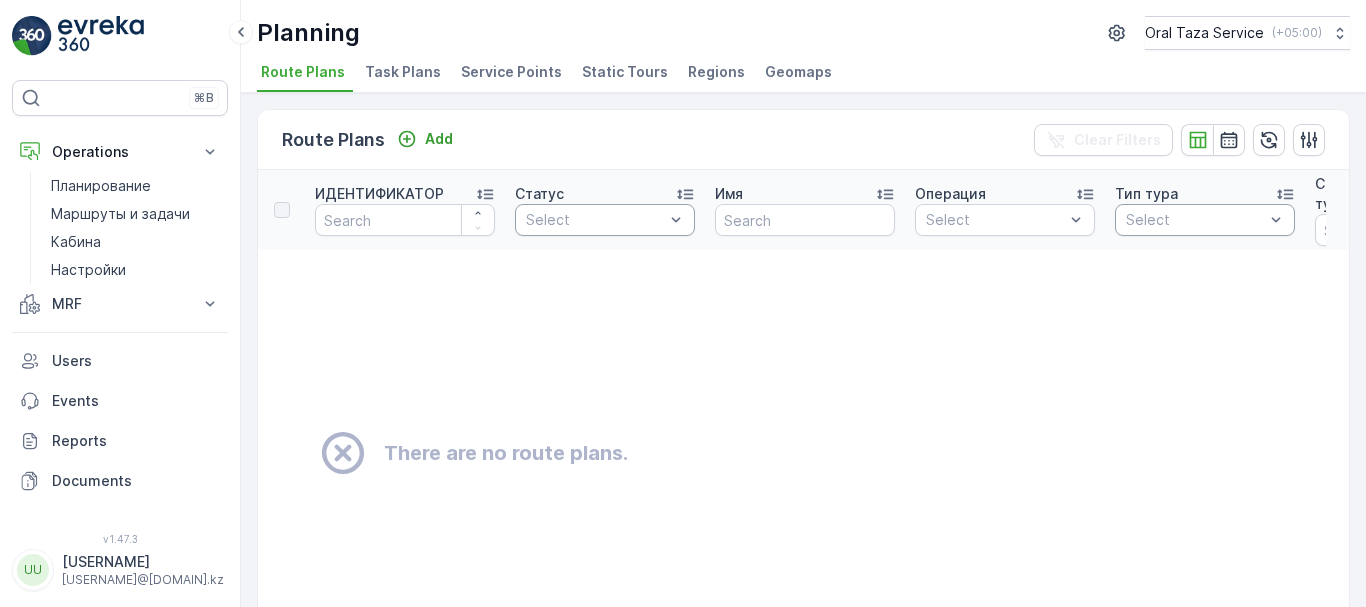 click on "There are no route plans." at bounding box center [881, 453] 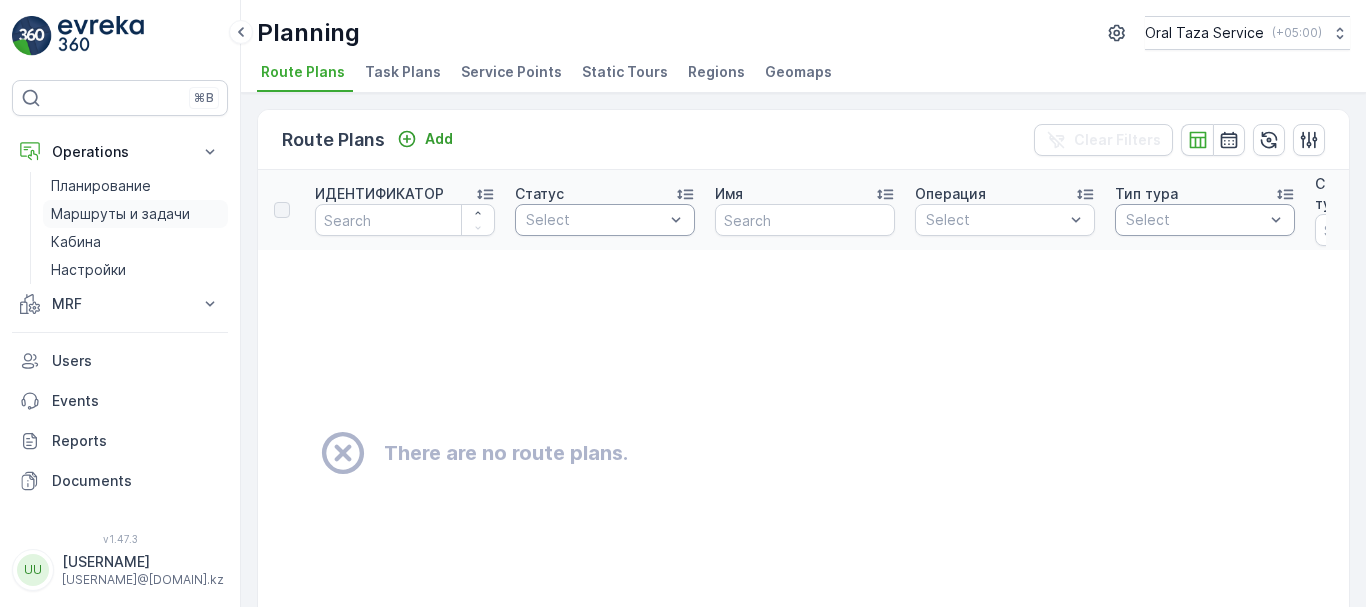 click on "Маршруты и задачи" at bounding box center [120, 214] 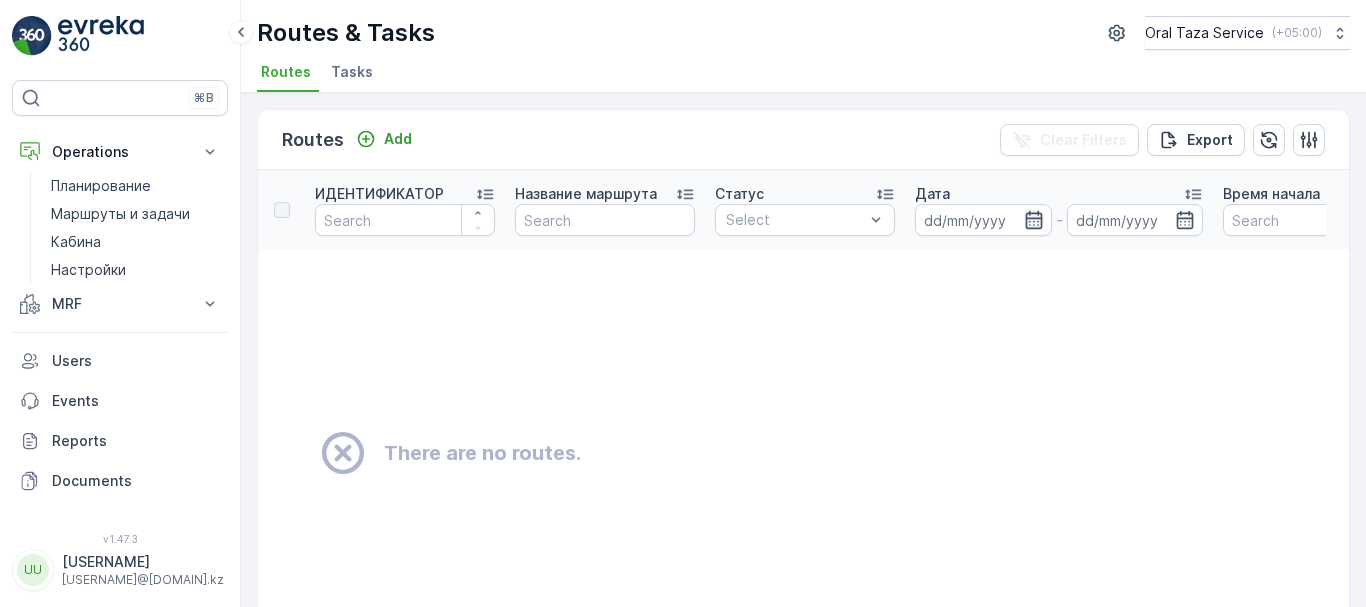 click 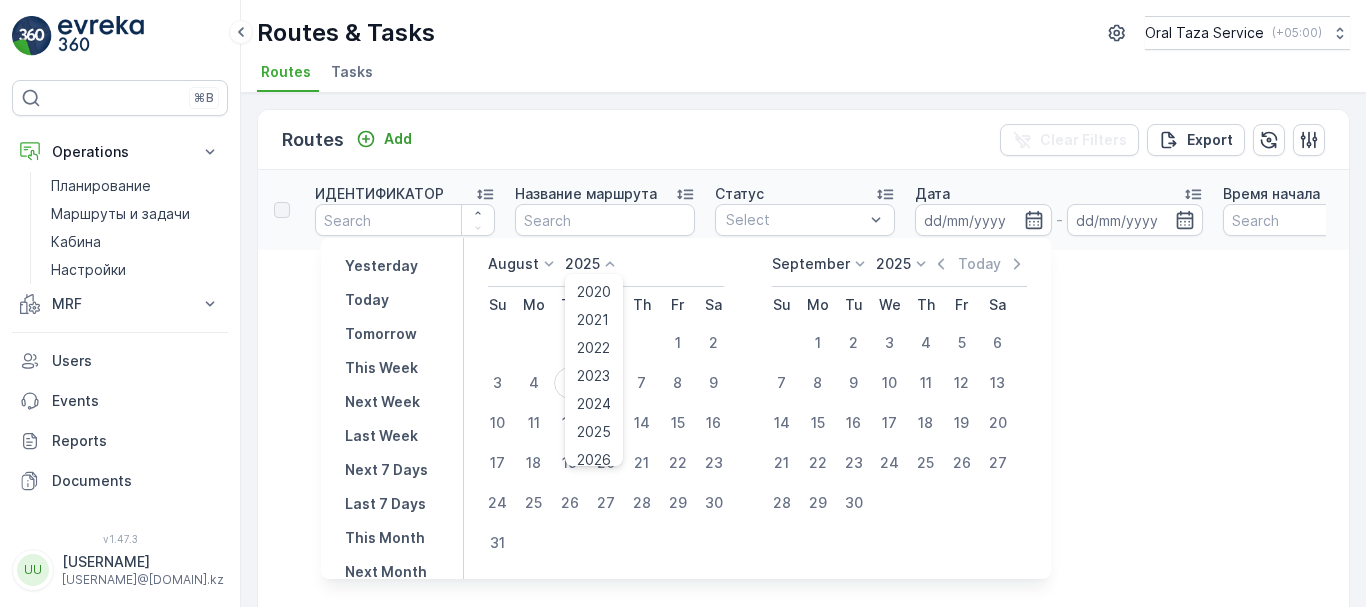 click 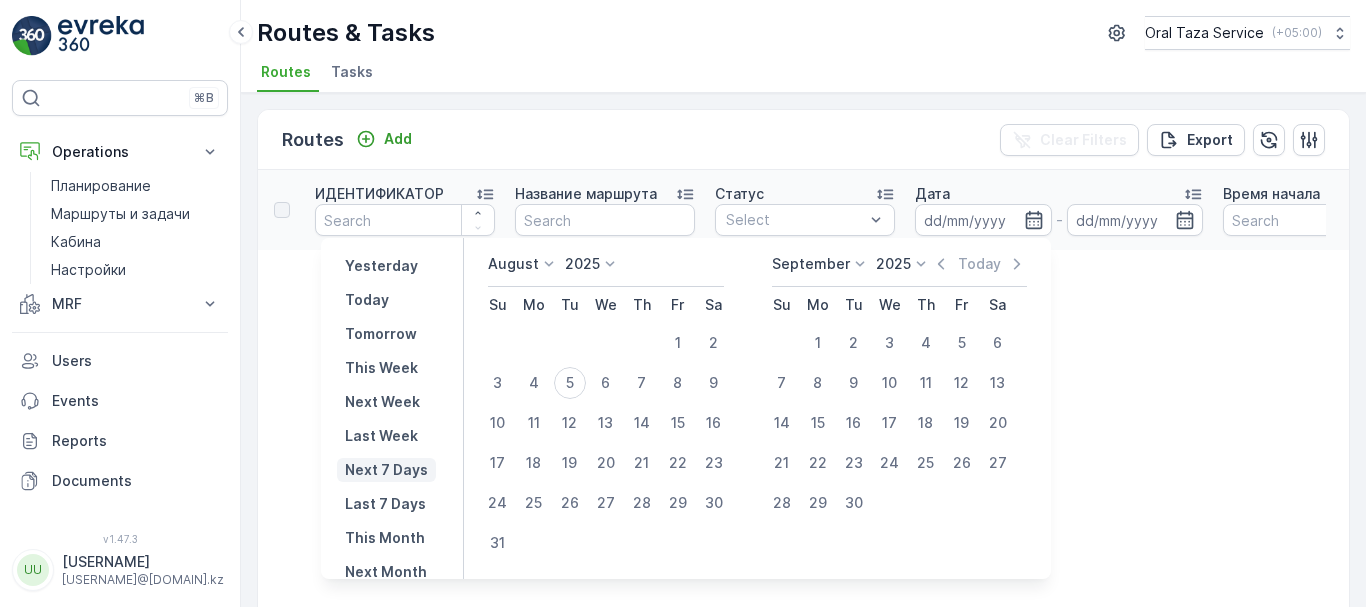 scroll, scrollTop: 141, scrollLeft: 0, axis: vertical 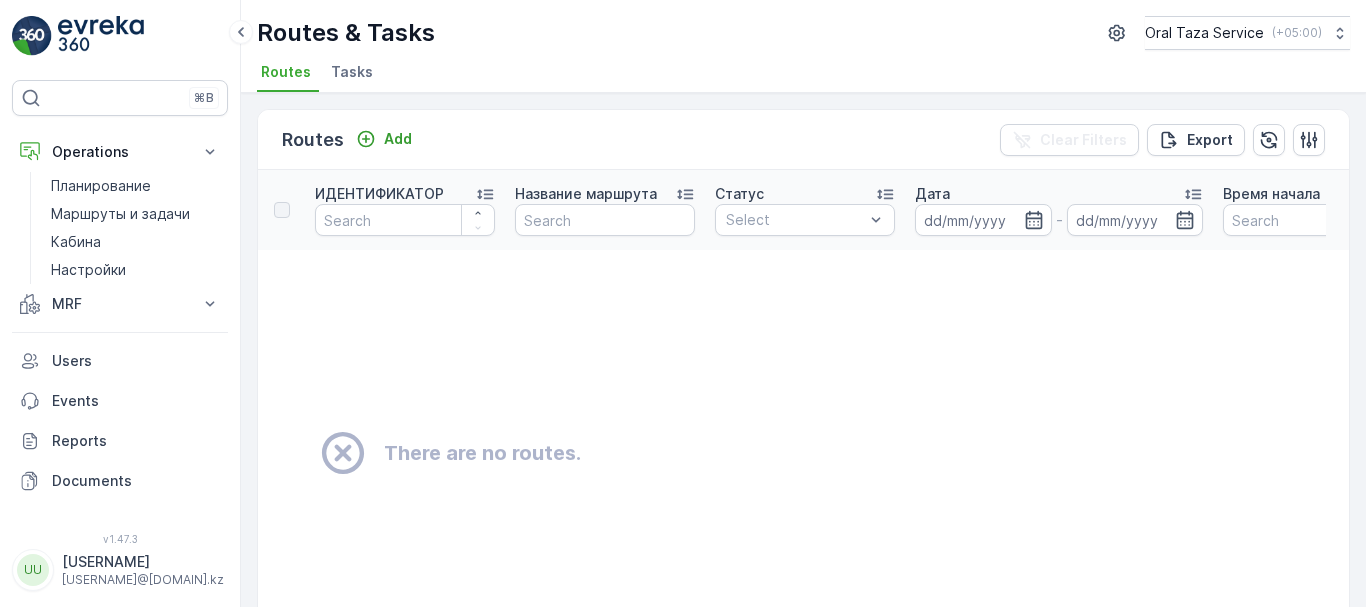 click on "UU" at bounding box center (33, 570) 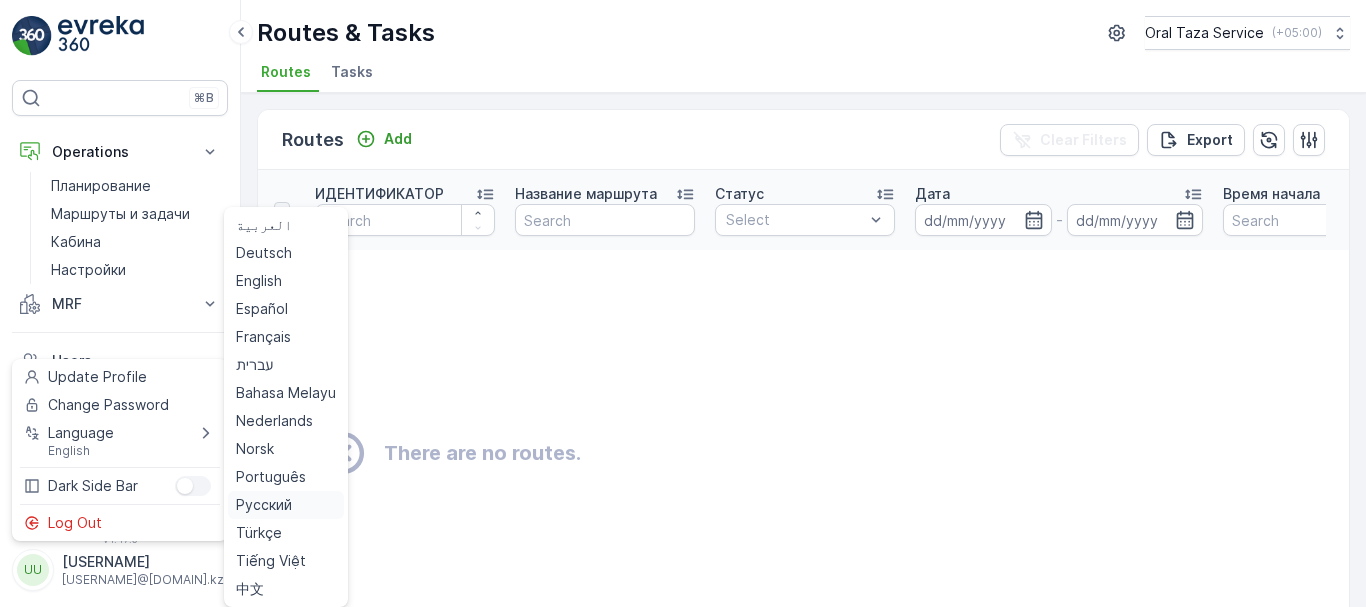 click on "Русский" at bounding box center [264, 505] 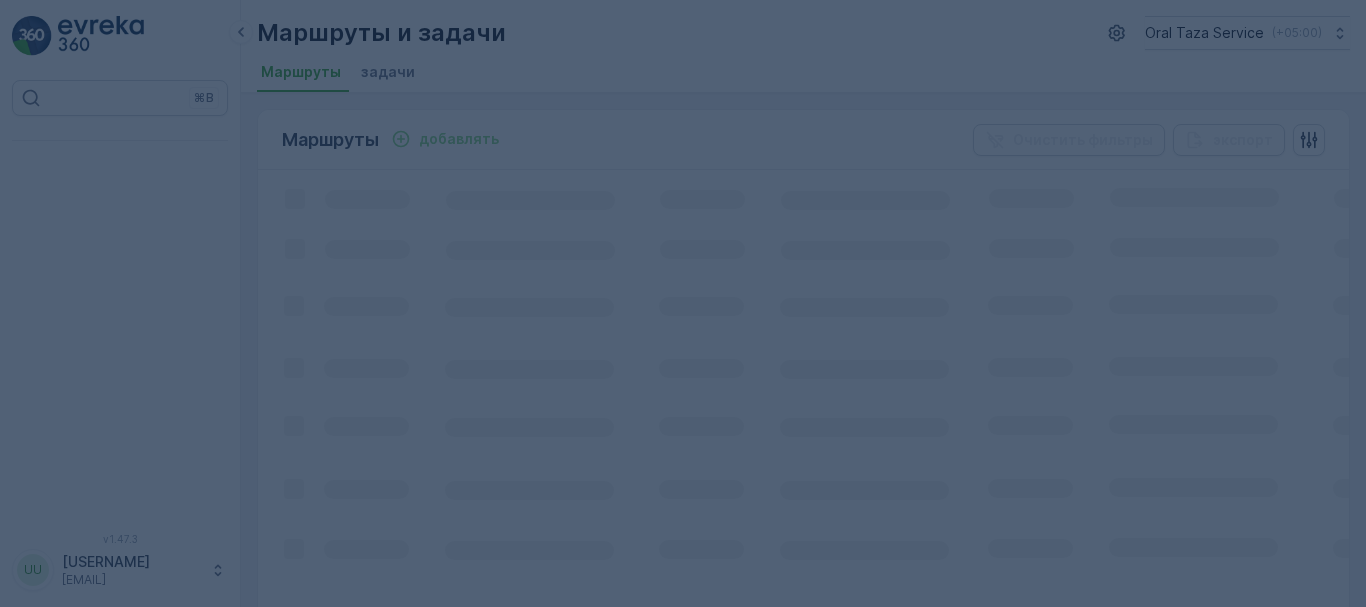 scroll, scrollTop: 0, scrollLeft: 0, axis: both 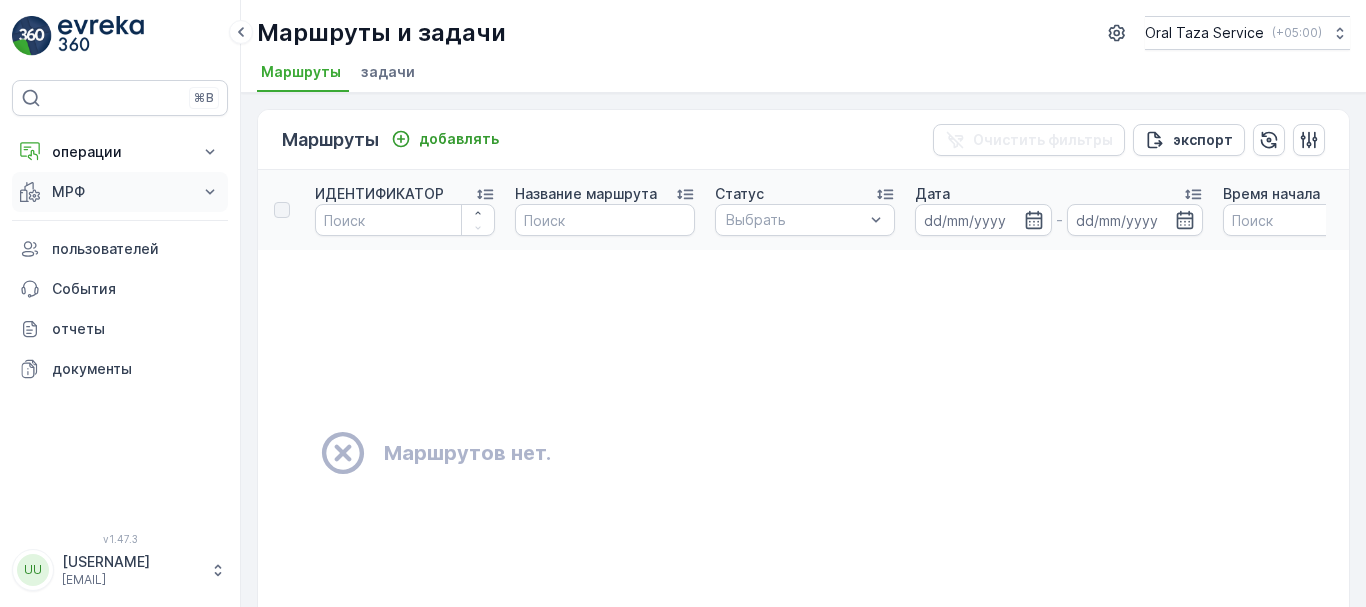 click on "МРФ" at bounding box center (120, 192) 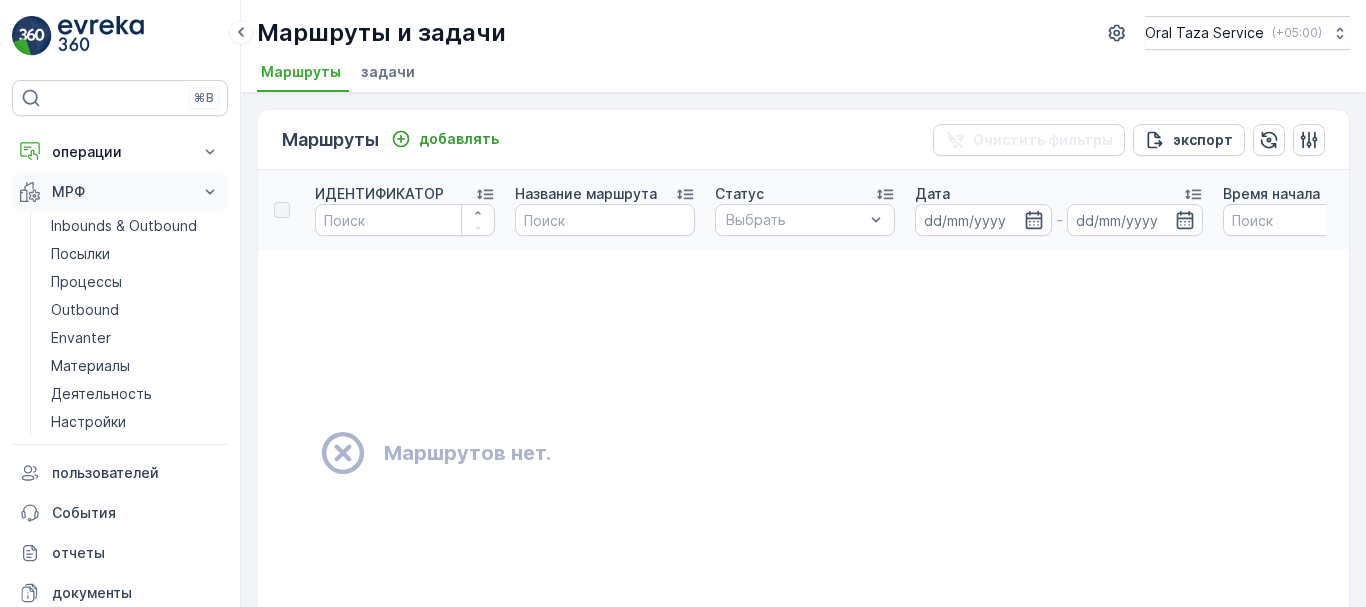 click on "МРФ" at bounding box center (120, 192) 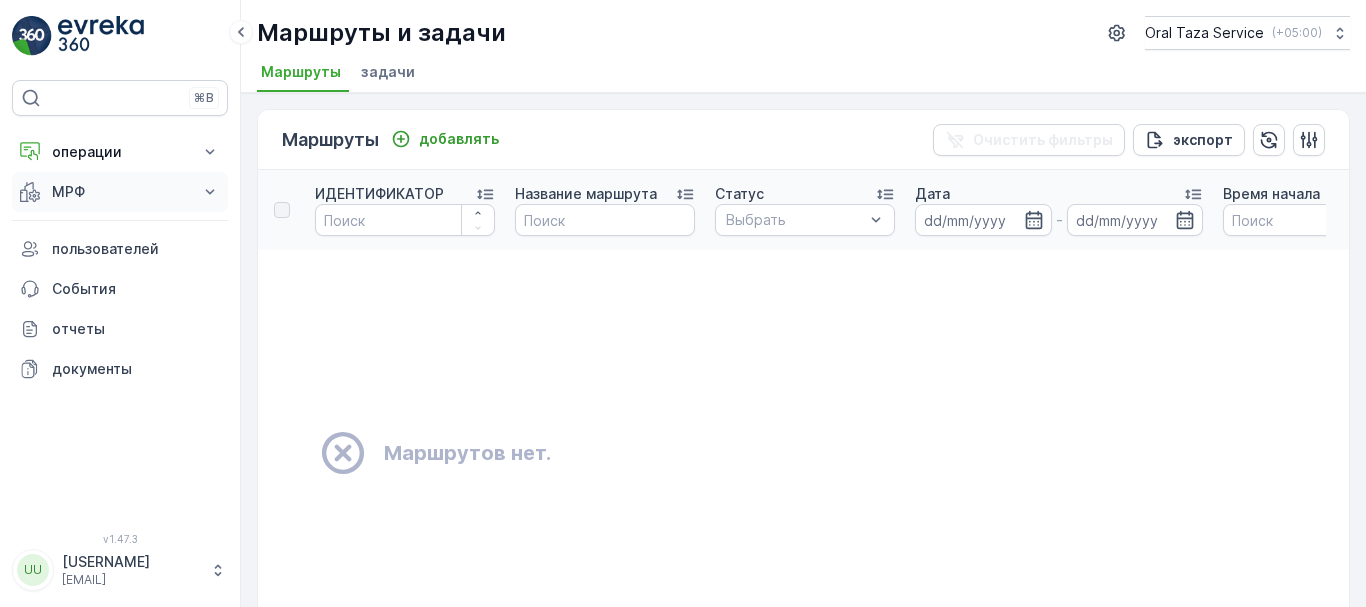 click on "МРФ" at bounding box center [120, 192] 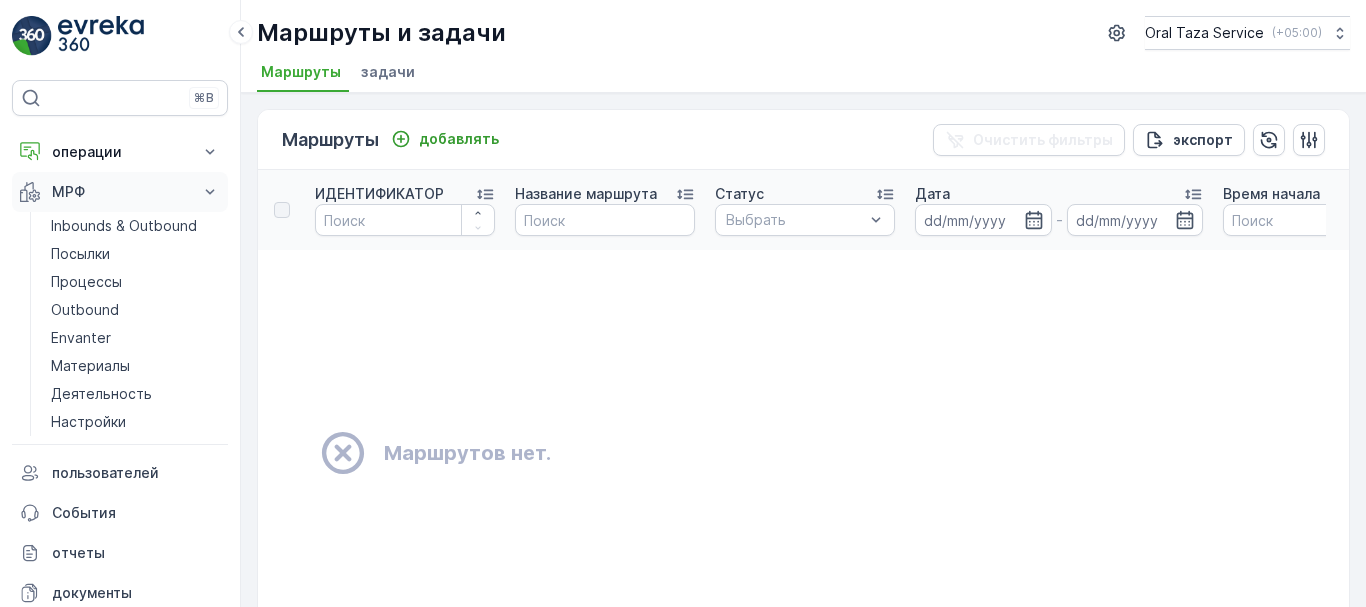 click 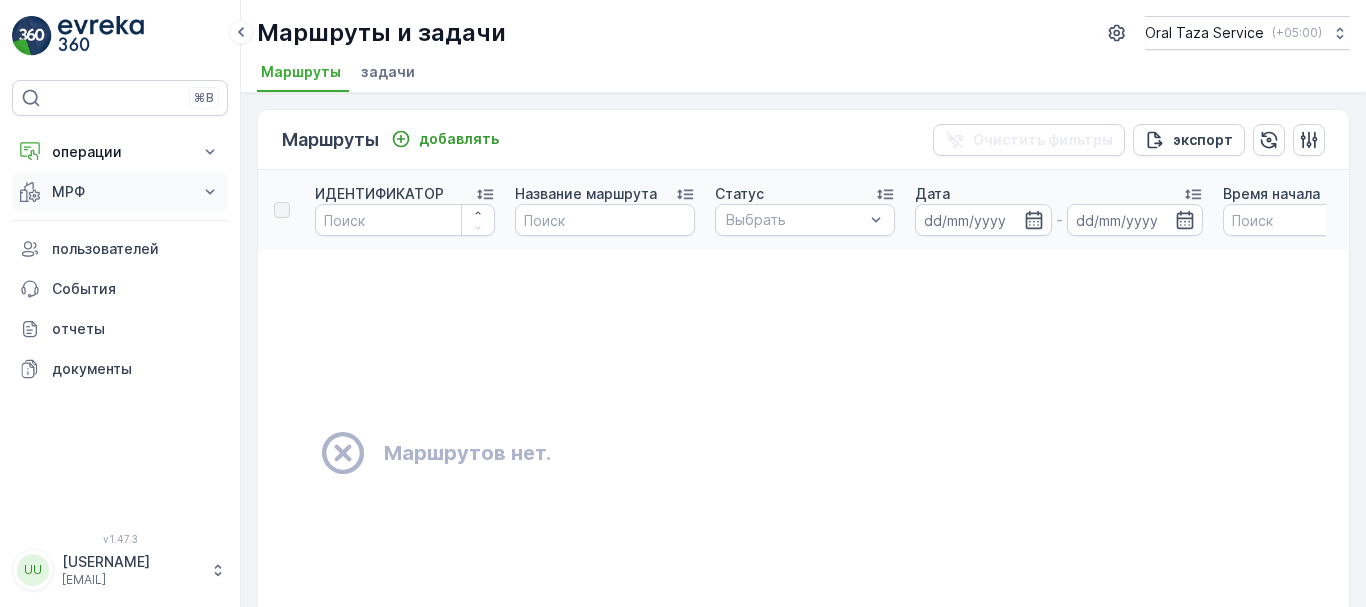 click on "МРФ" at bounding box center (120, 192) 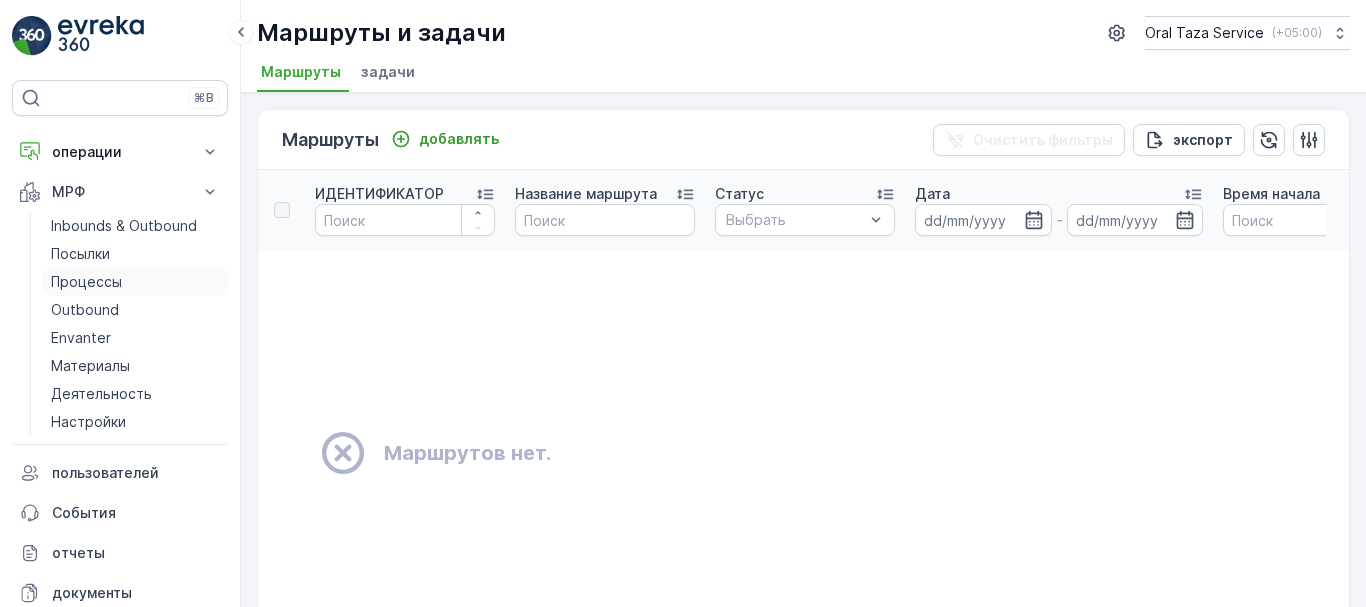 click on "Процессы" at bounding box center (86, 282) 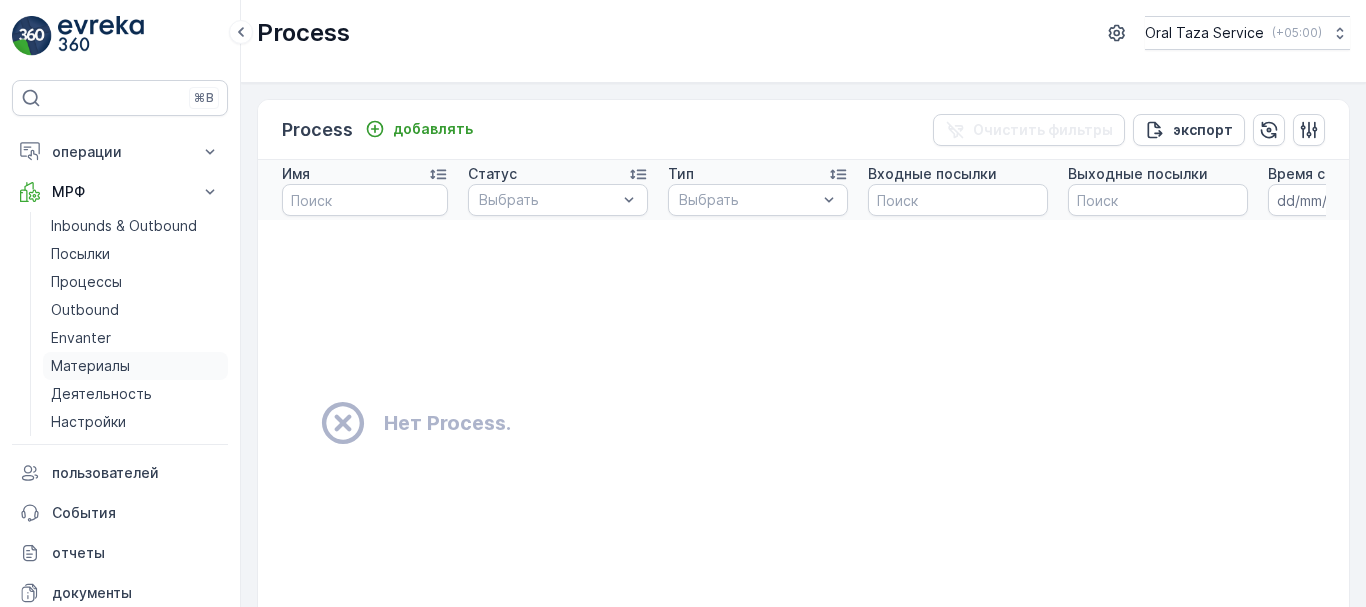 click on "Материалы" at bounding box center [90, 366] 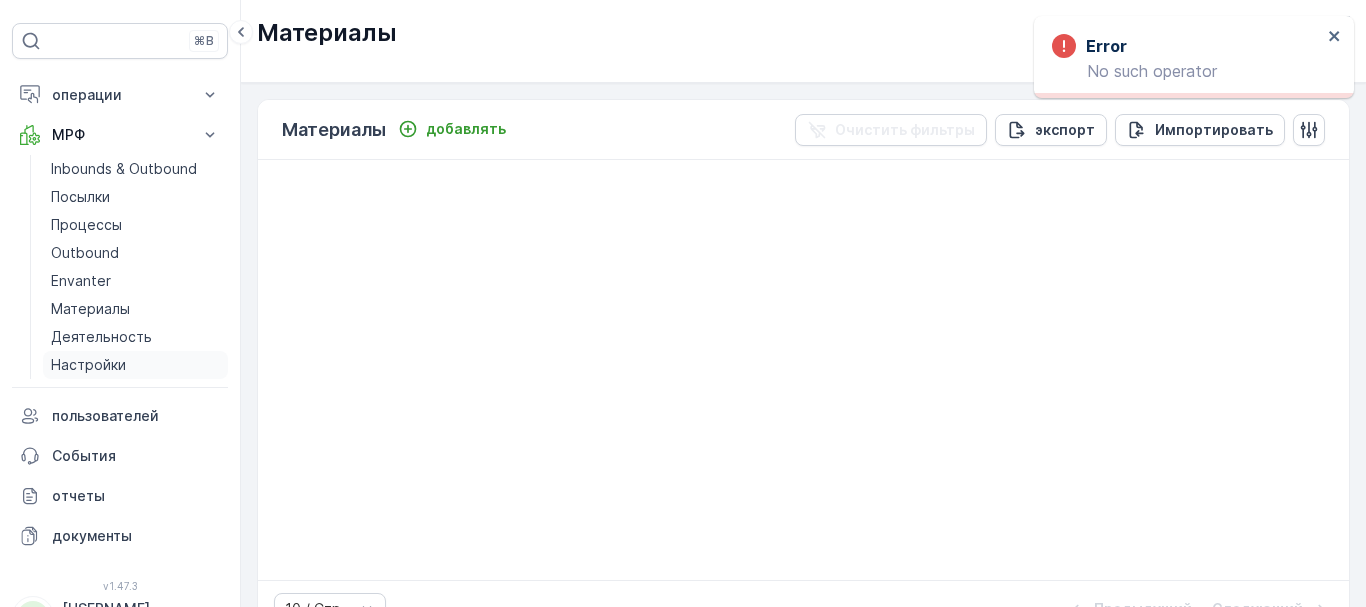 scroll, scrollTop: 104, scrollLeft: 0, axis: vertical 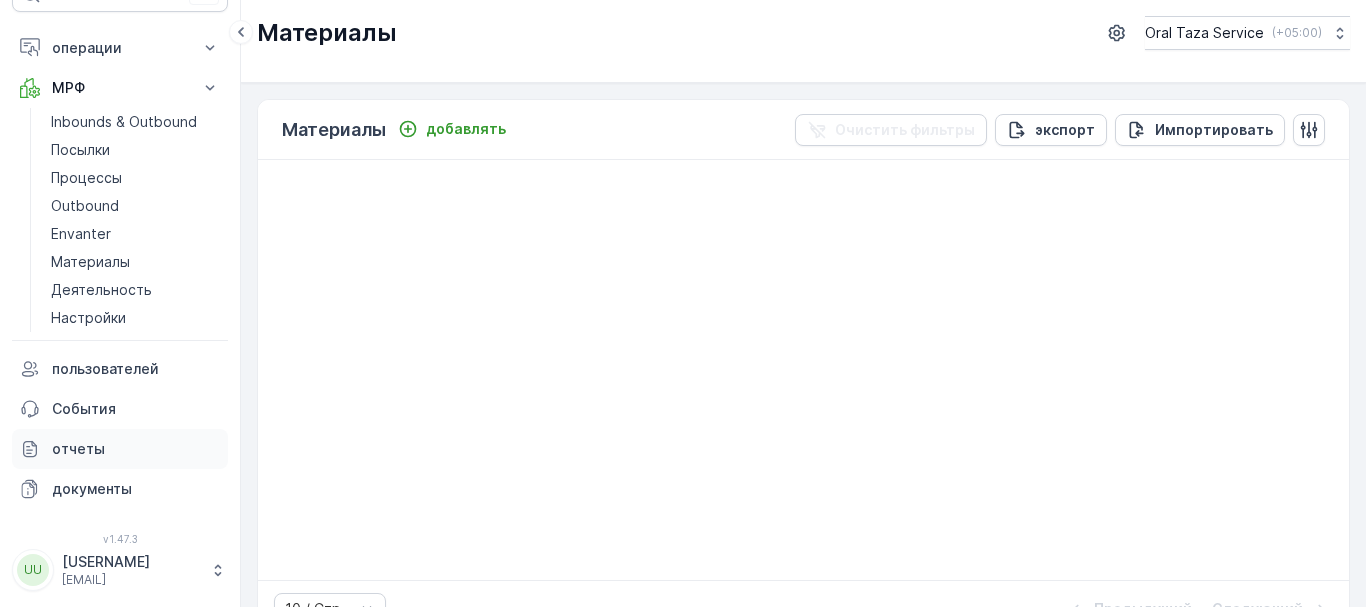 click on "отчеты" at bounding box center (136, 449) 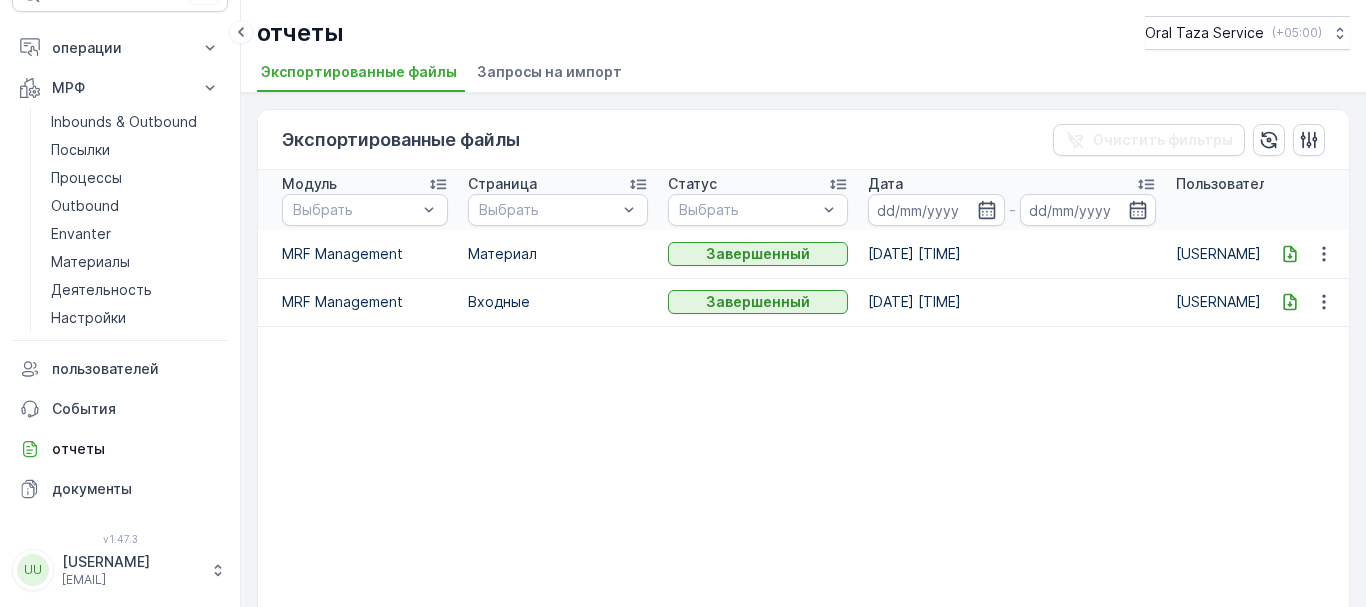 click on "29.07.2025 13:20" at bounding box center (1012, 302) 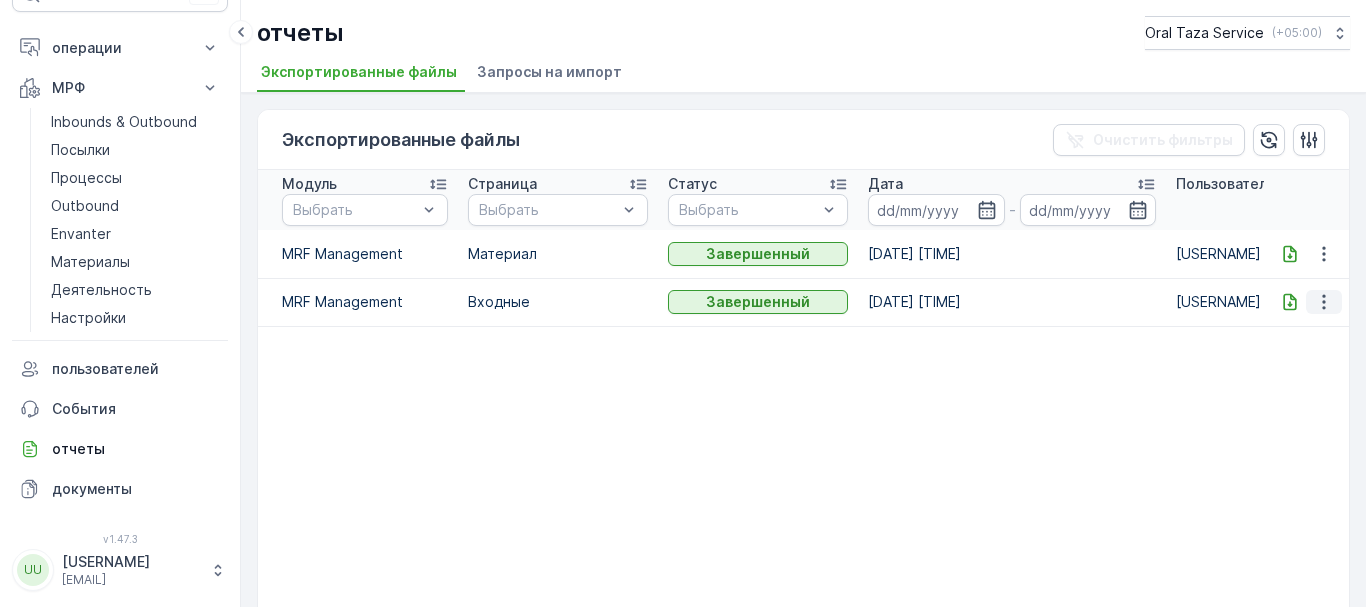 click 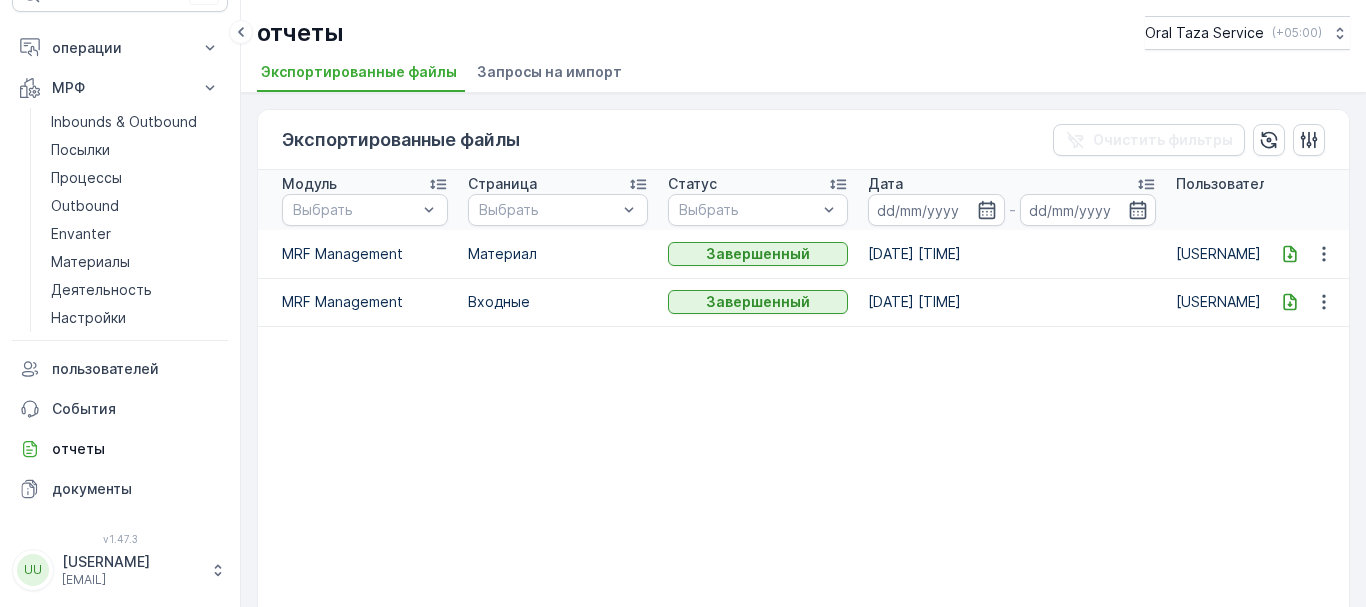 click on "MRF Management" at bounding box center [358, 302] 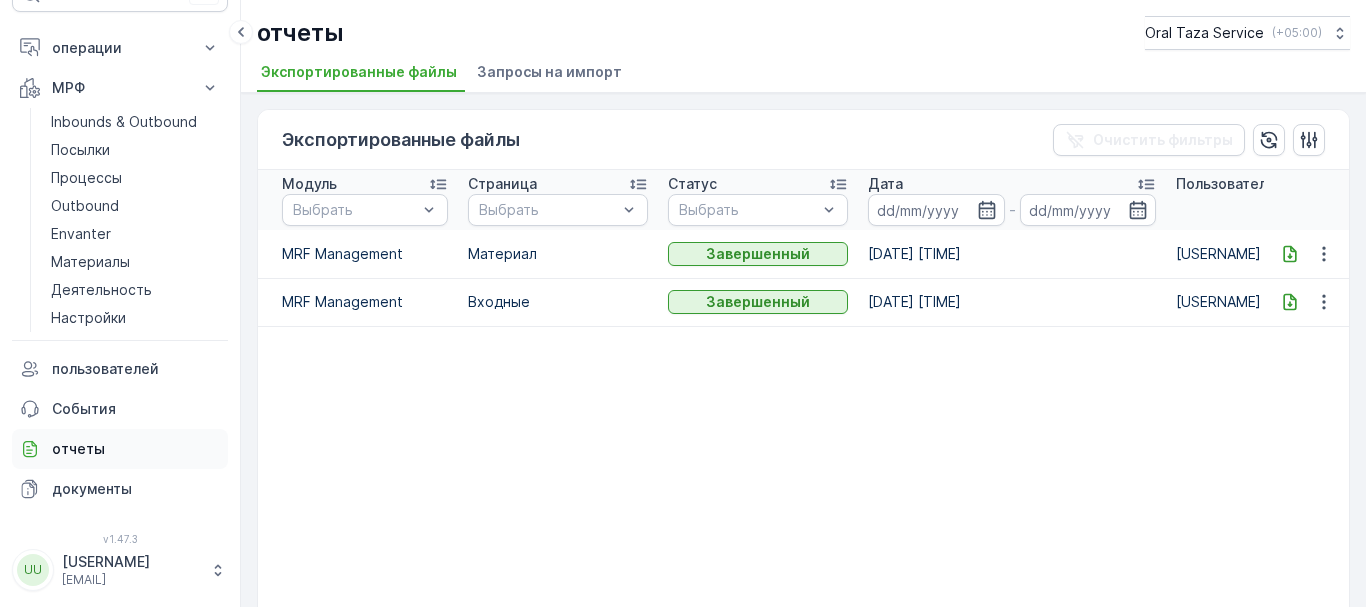 scroll, scrollTop: 0, scrollLeft: 0, axis: both 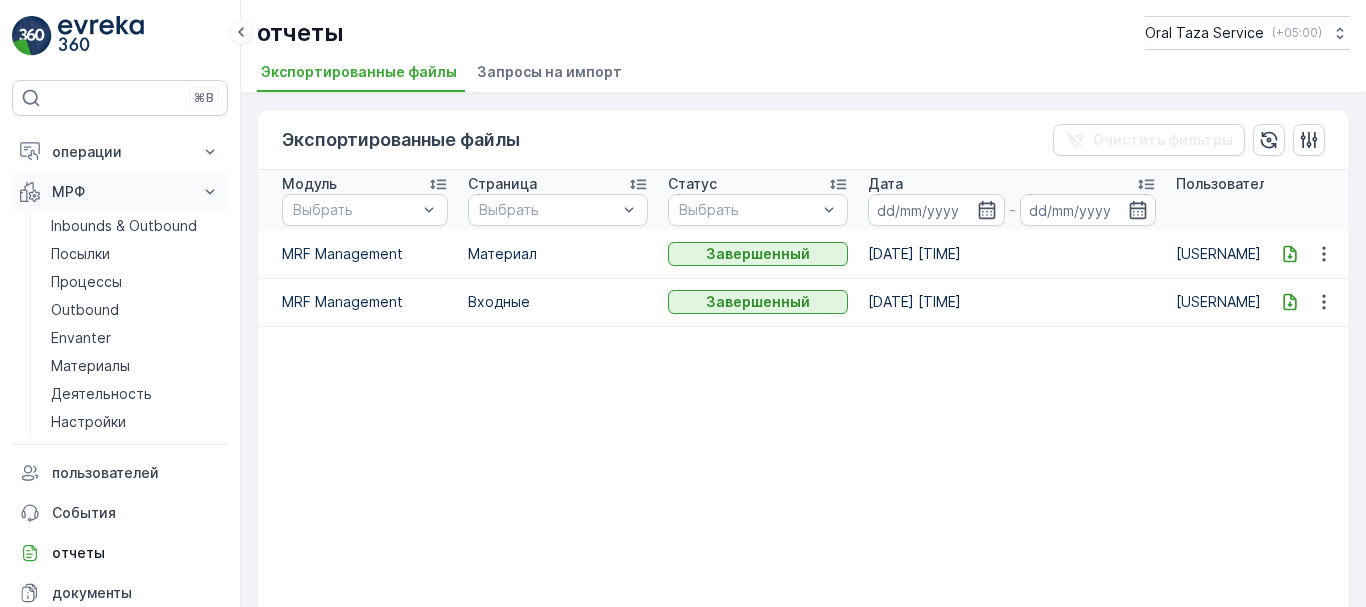click on "МРФ" at bounding box center (120, 192) 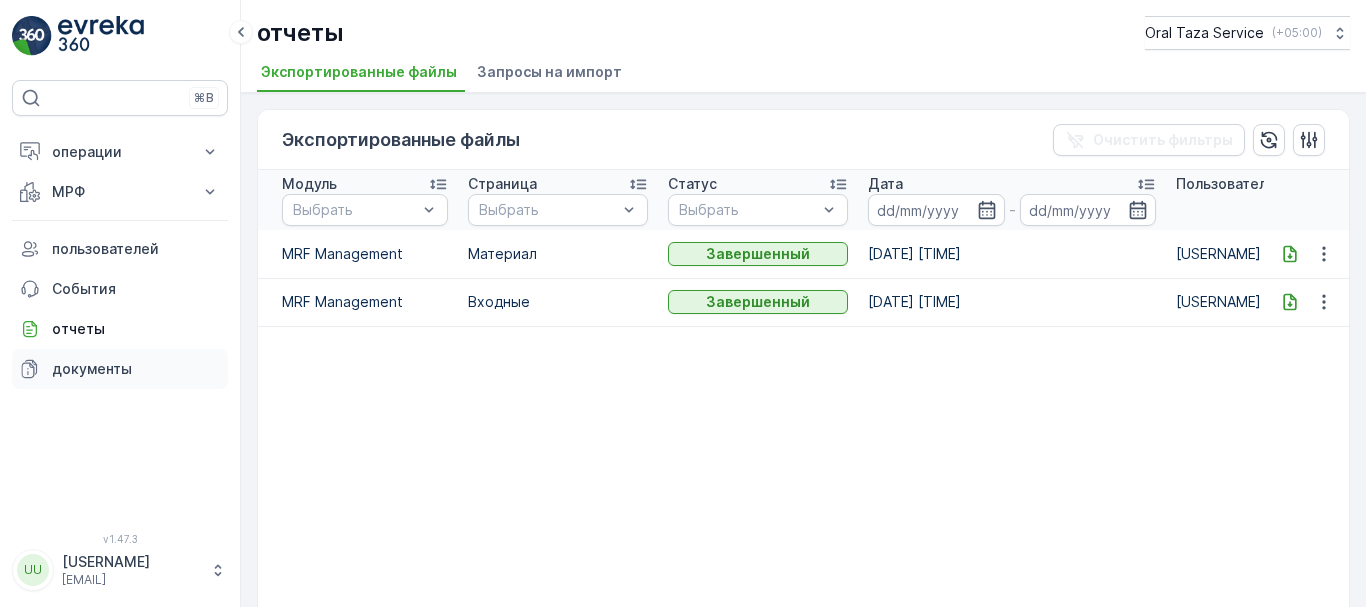 click on "документы" at bounding box center (136, 369) 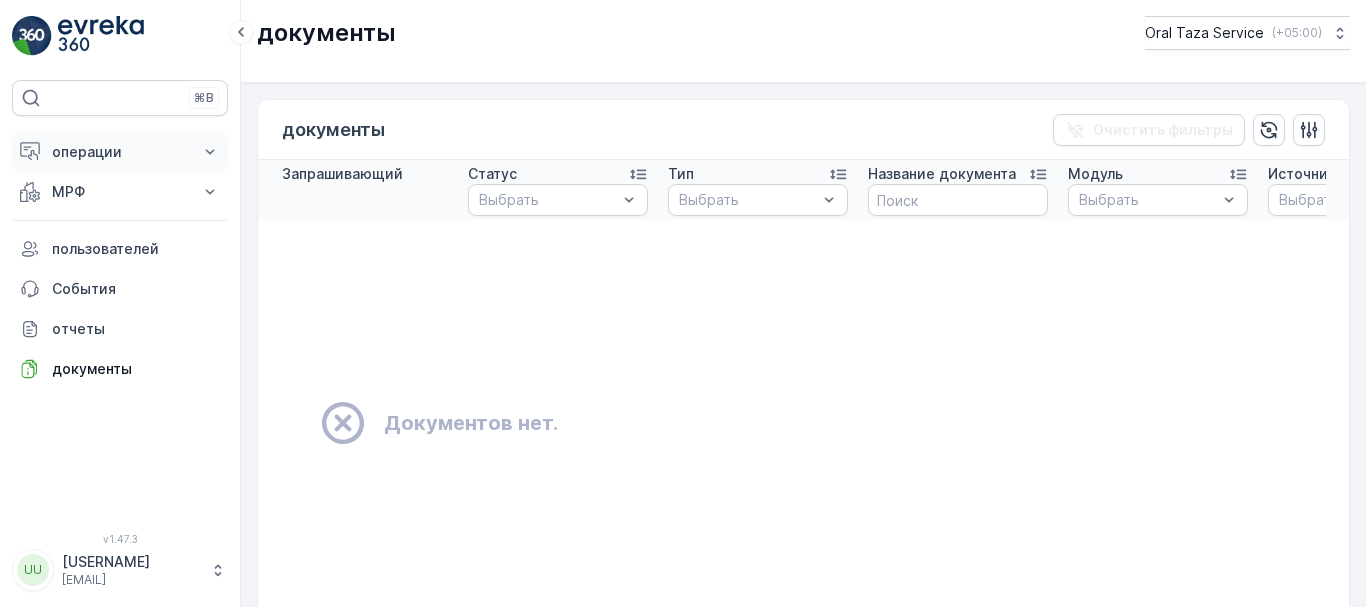 click on "операции" at bounding box center (120, 152) 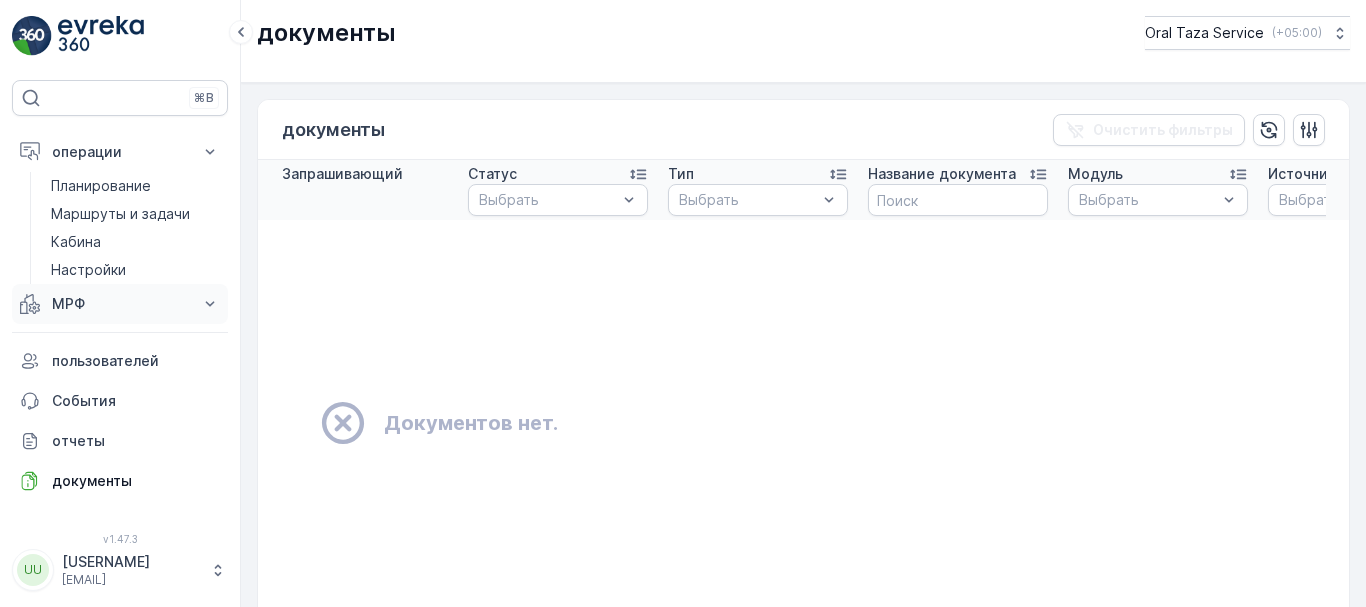 click on "МРФ" at bounding box center (120, 304) 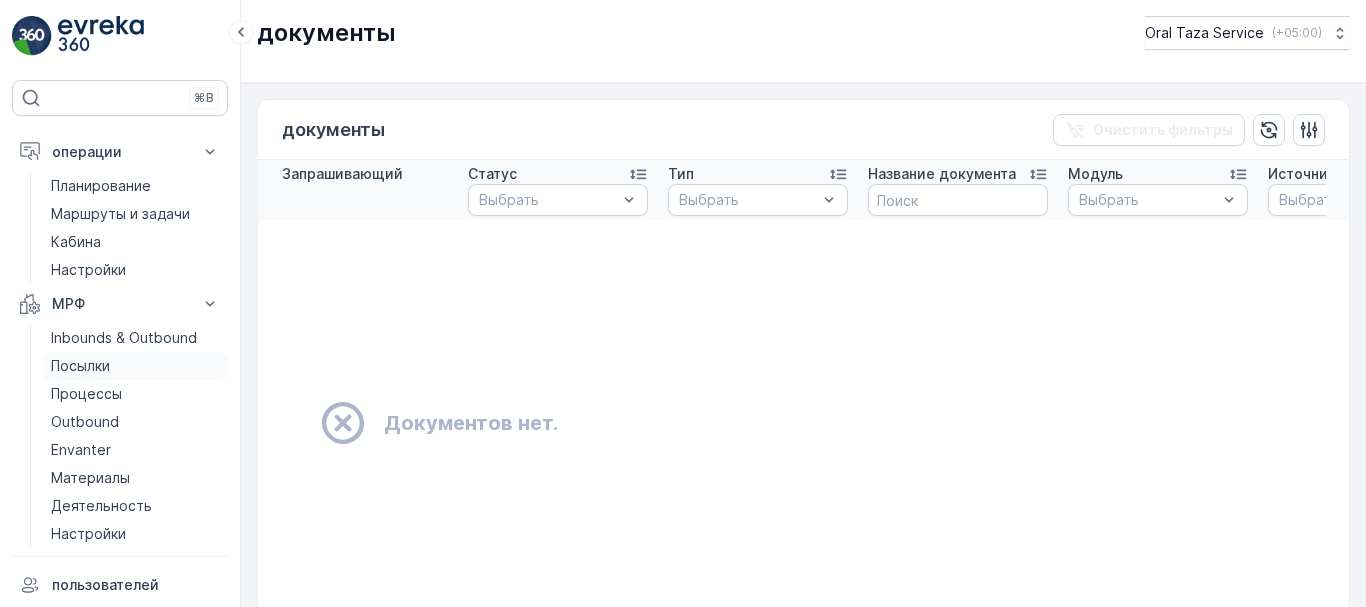 click on "Посылки" at bounding box center (80, 366) 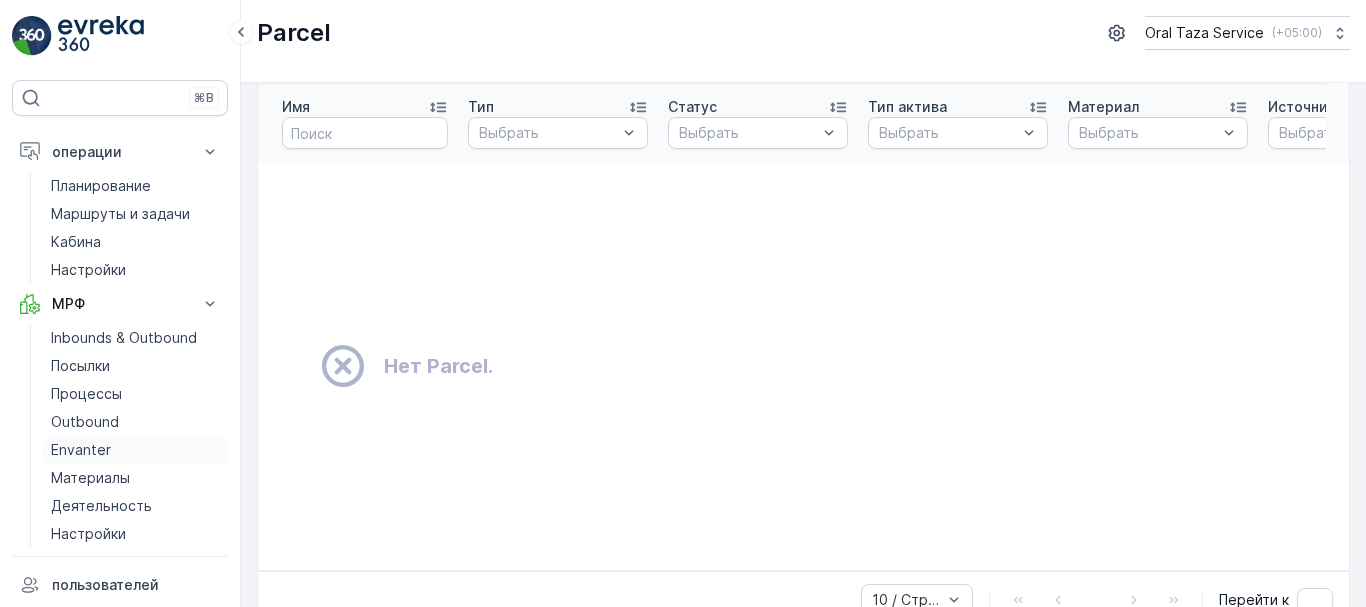 scroll, scrollTop: 125, scrollLeft: 0, axis: vertical 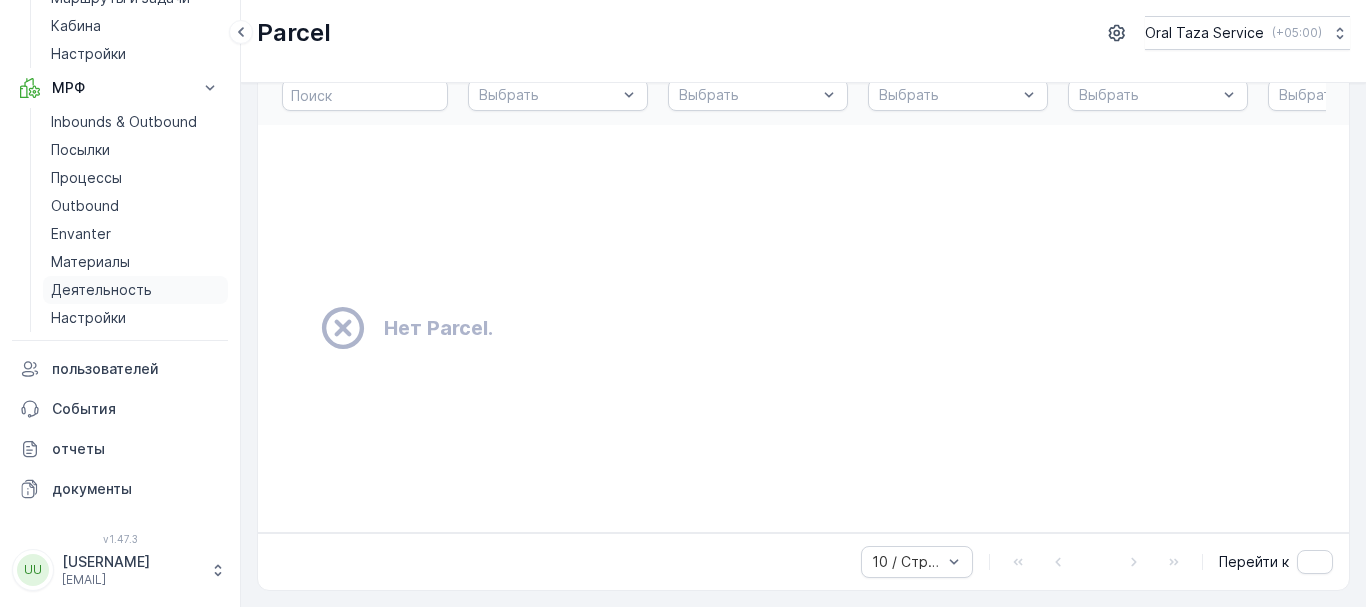 click on "Деятельность" at bounding box center [101, 290] 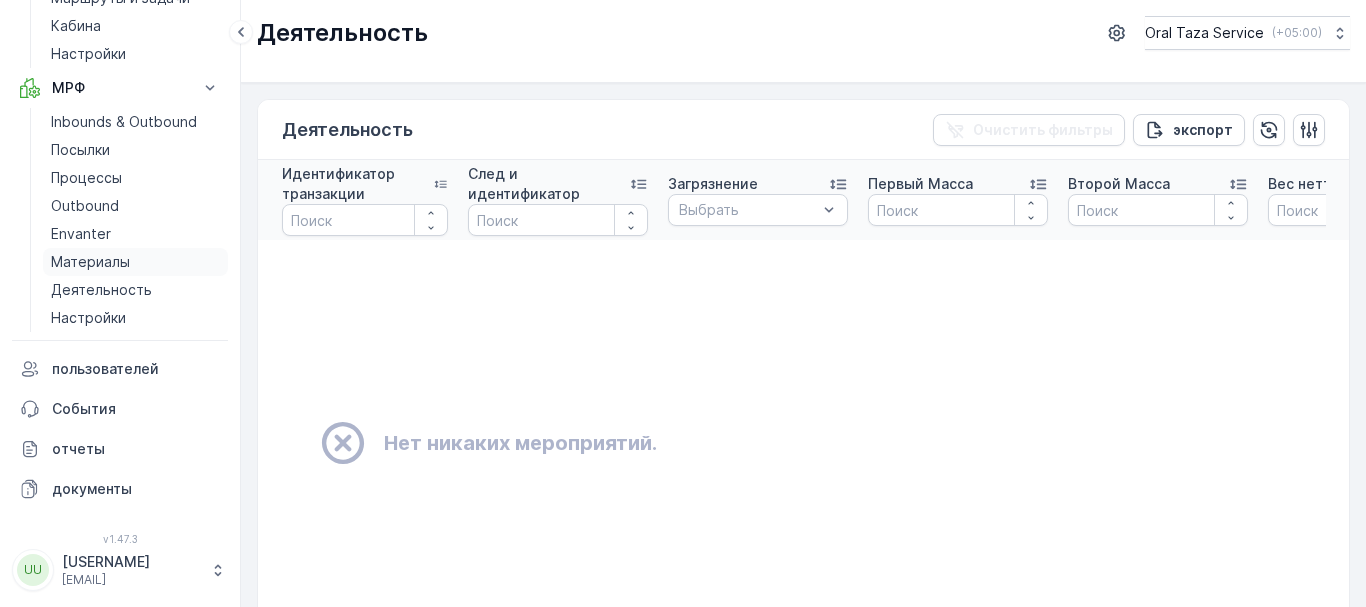 click on "Материалы" at bounding box center (90, 262) 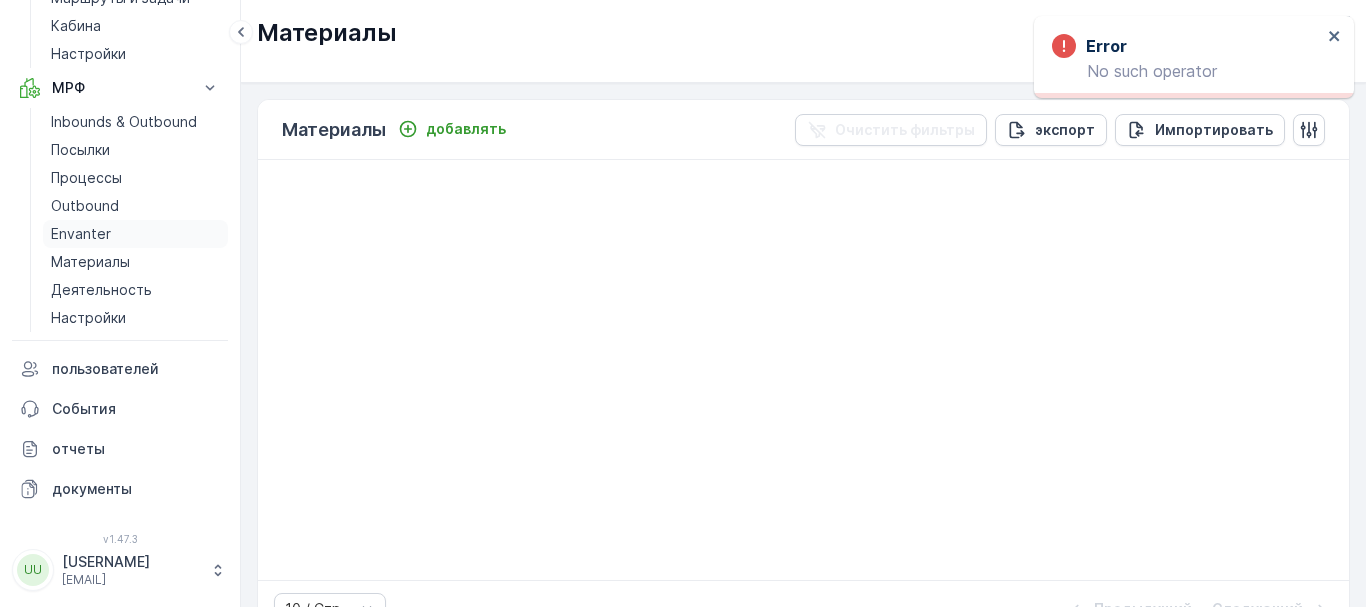 click on "Envanter" at bounding box center [81, 234] 